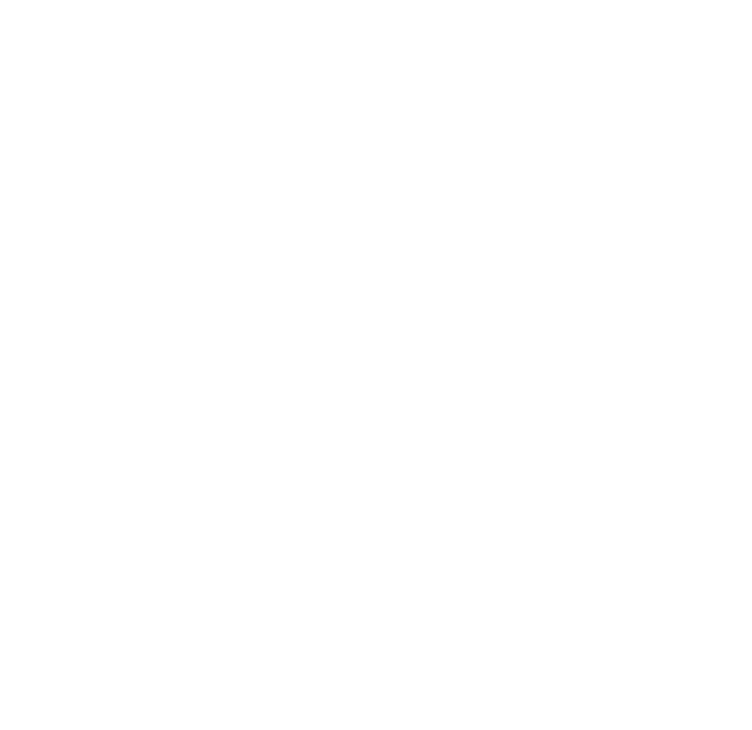 scroll, scrollTop: 0, scrollLeft: 0, axis: both 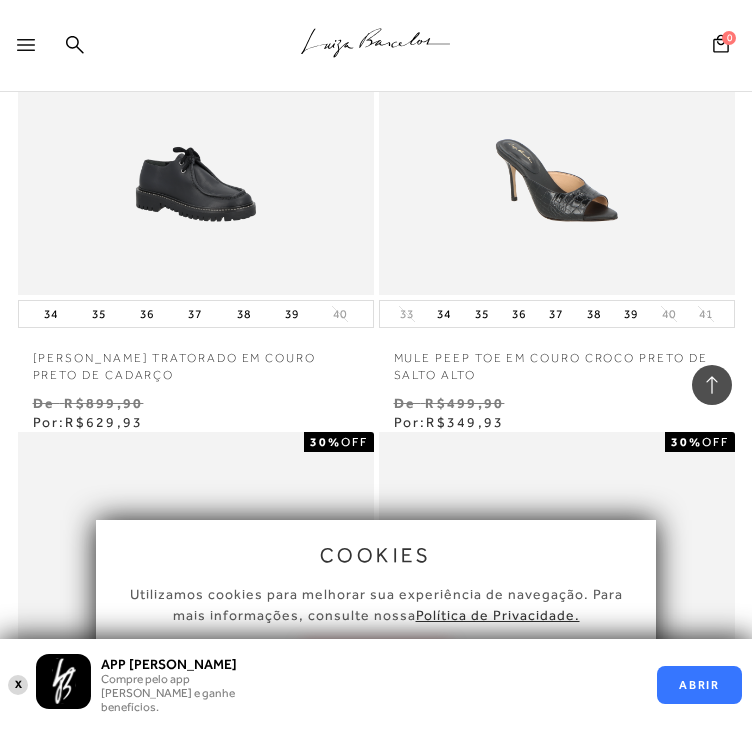 click at bounding box center (30, 51) 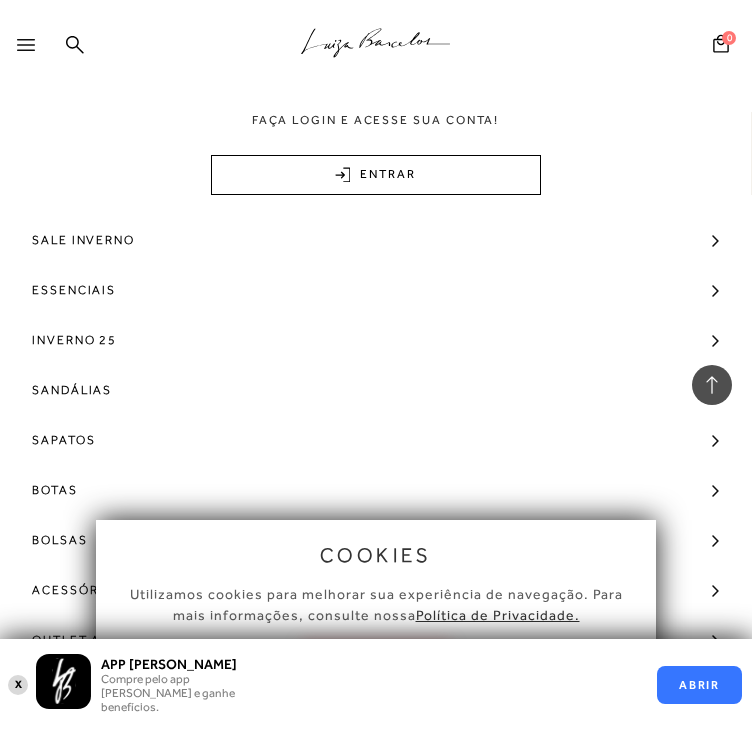 click on "X" at bounding box center (18, 684) 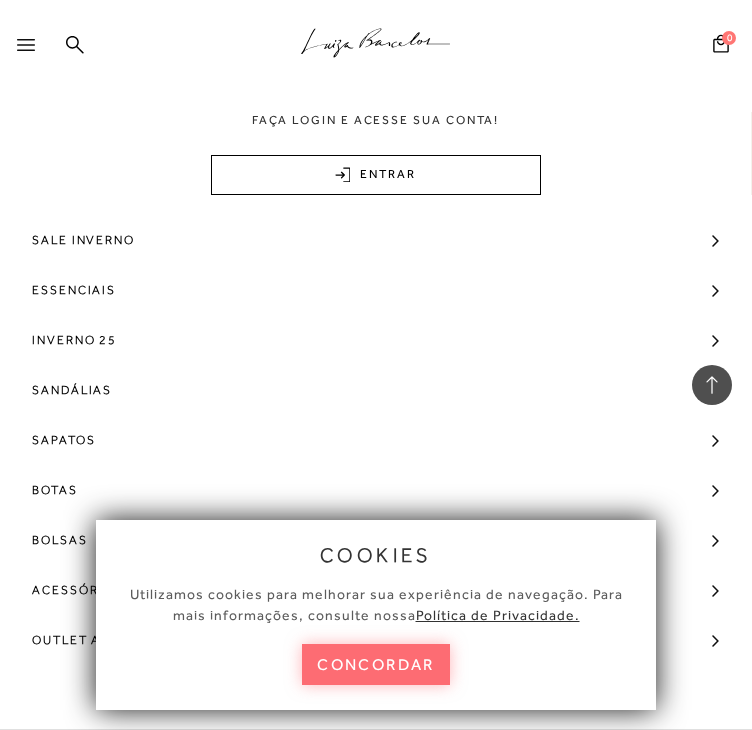 click on "concordar" at bounding box center [376, 664] 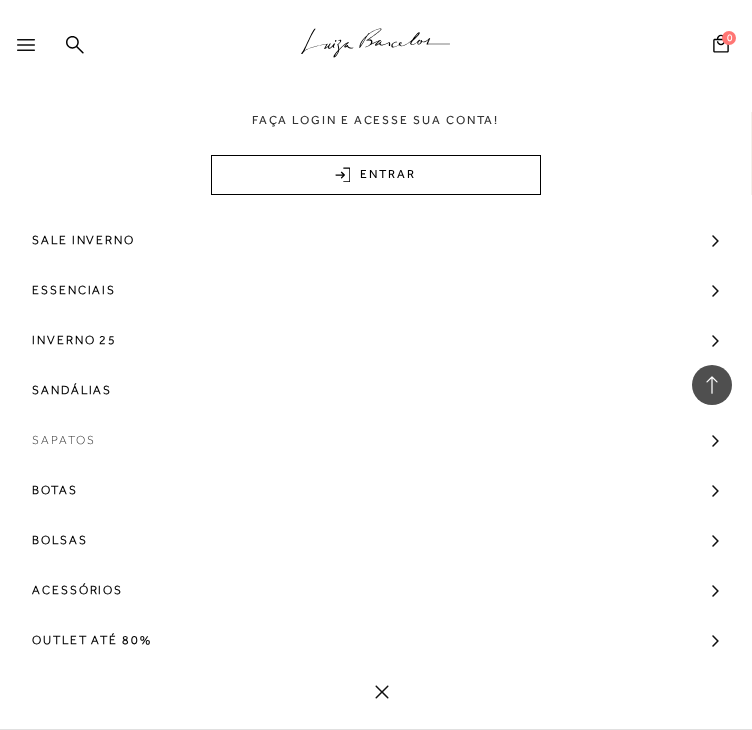click on "Sapatos" at bounding box center [376, 440] 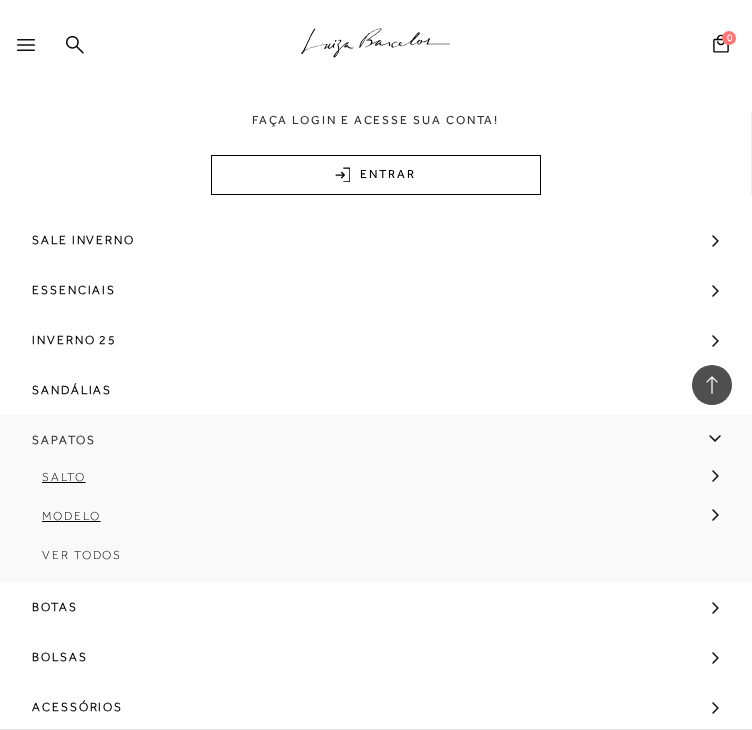 click on "Sapatos" at bounding box center [376, 440] 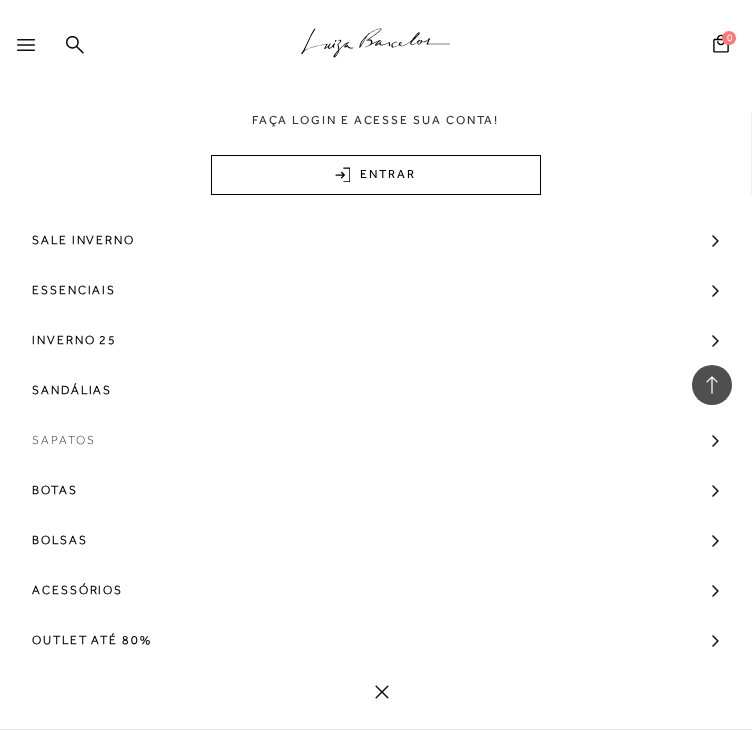 click on "Sapatos" at bounding box center (376, 440) 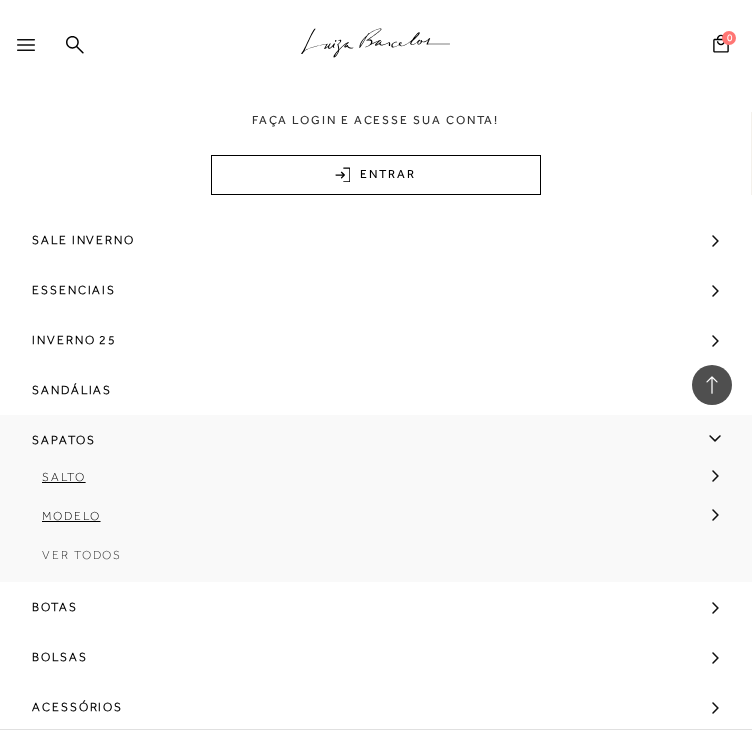 click on "Ver Todos" at bounding box center [376, 562] 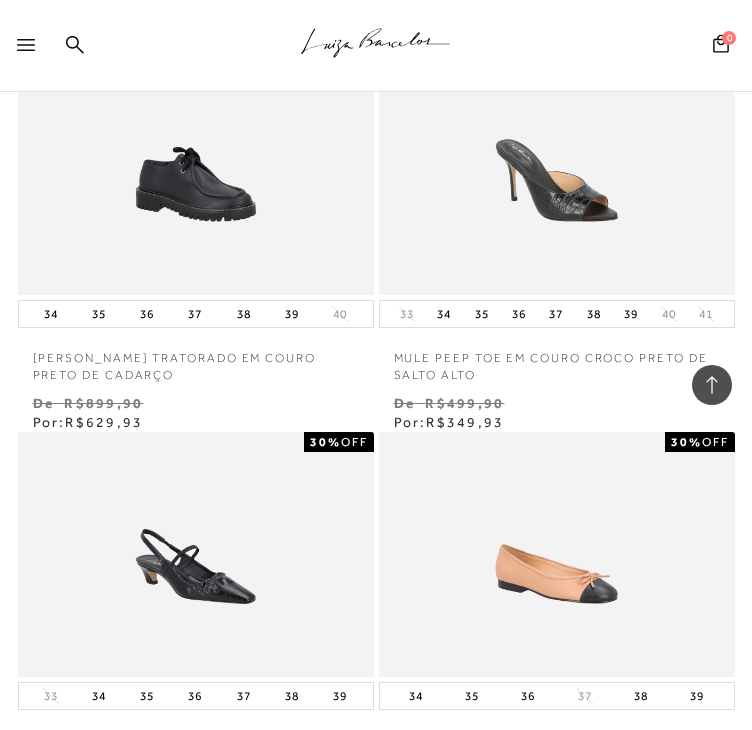 scroll, scrollTop: 0, scrollLeft: 0, axis: both 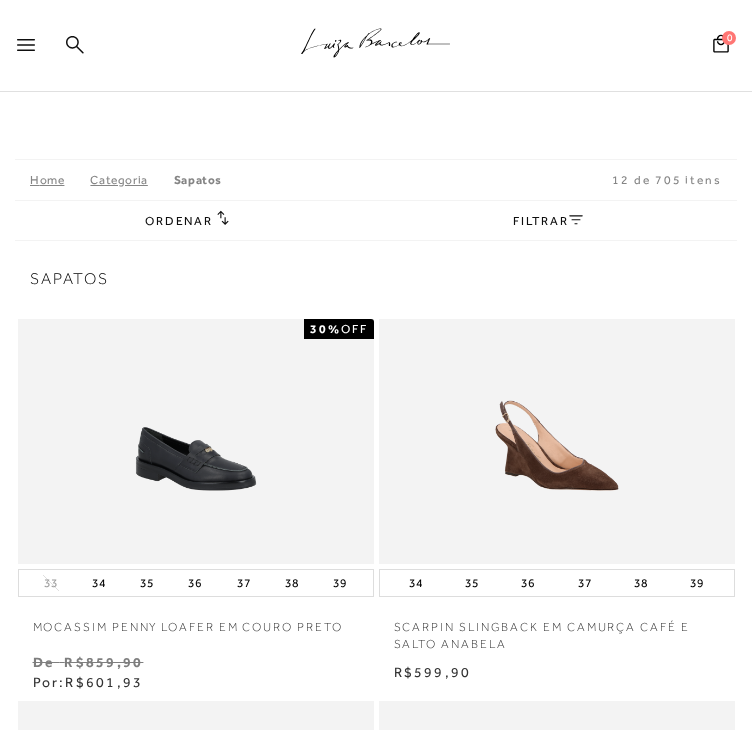 click 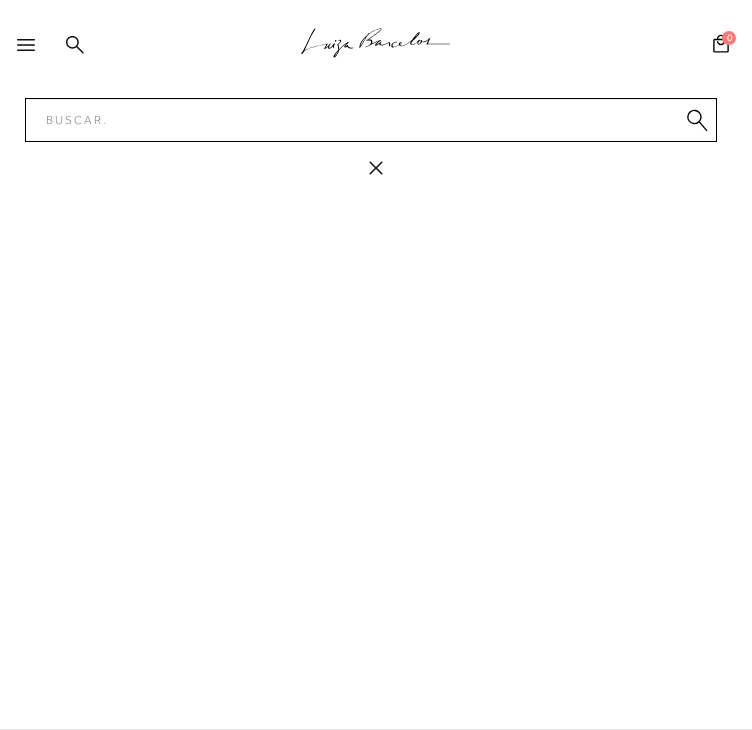 click 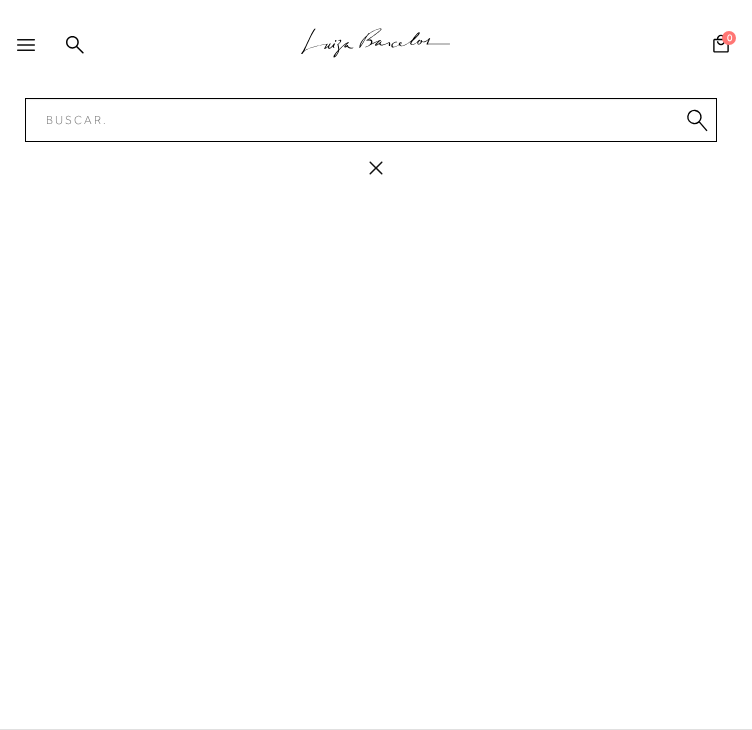 click at bounding box center [30, 51] 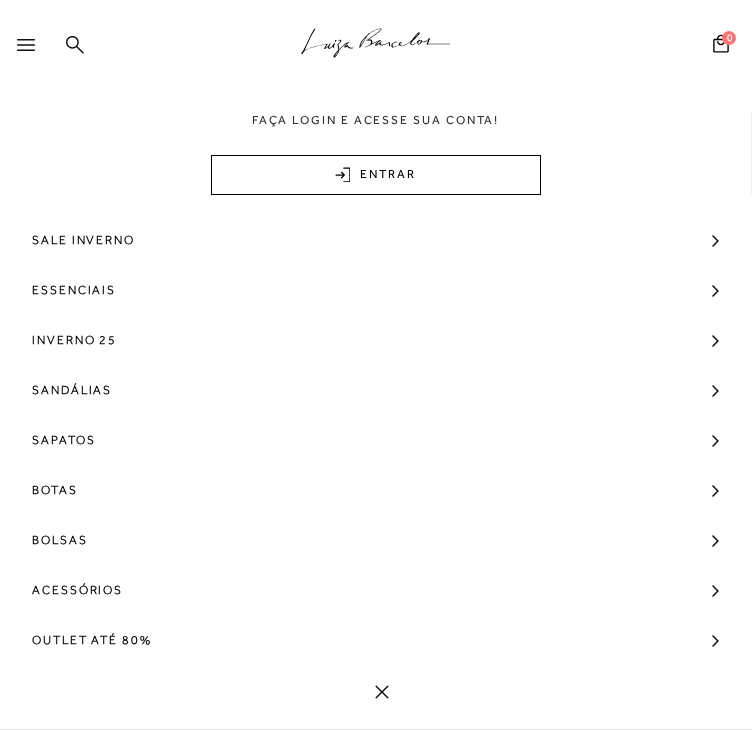 click 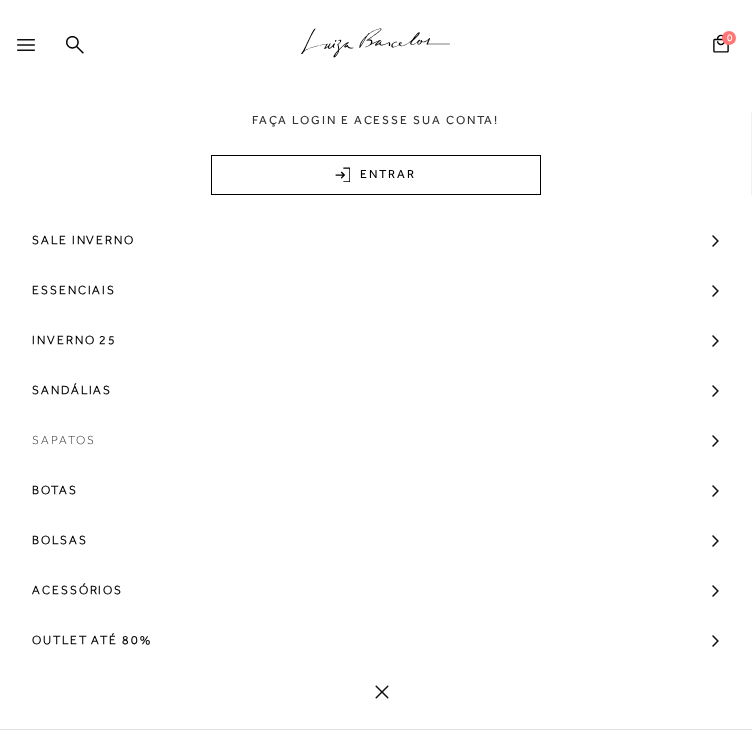 click on "Sapatos" at bounding box center (376, 440) 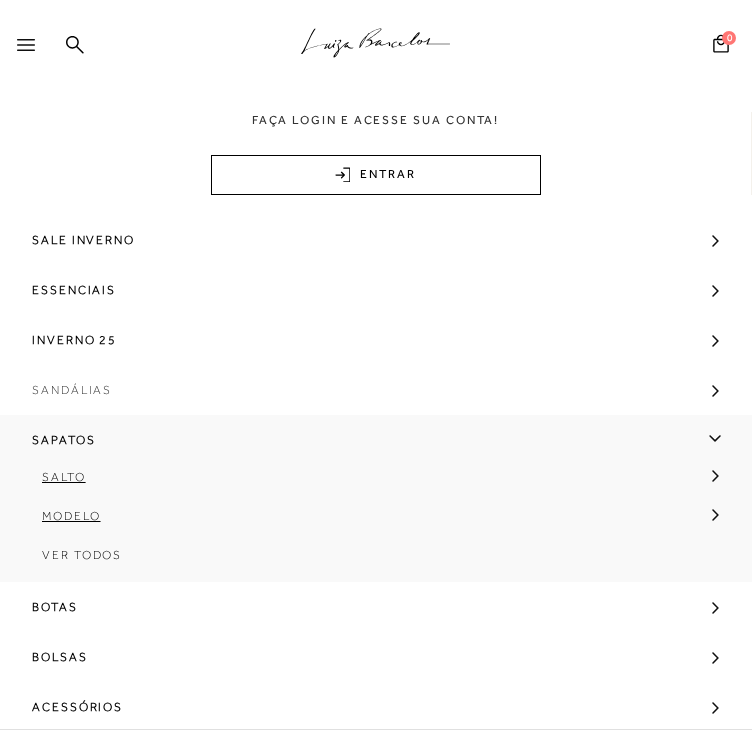 click on "Sandálias" at bounding box center [376, 390] 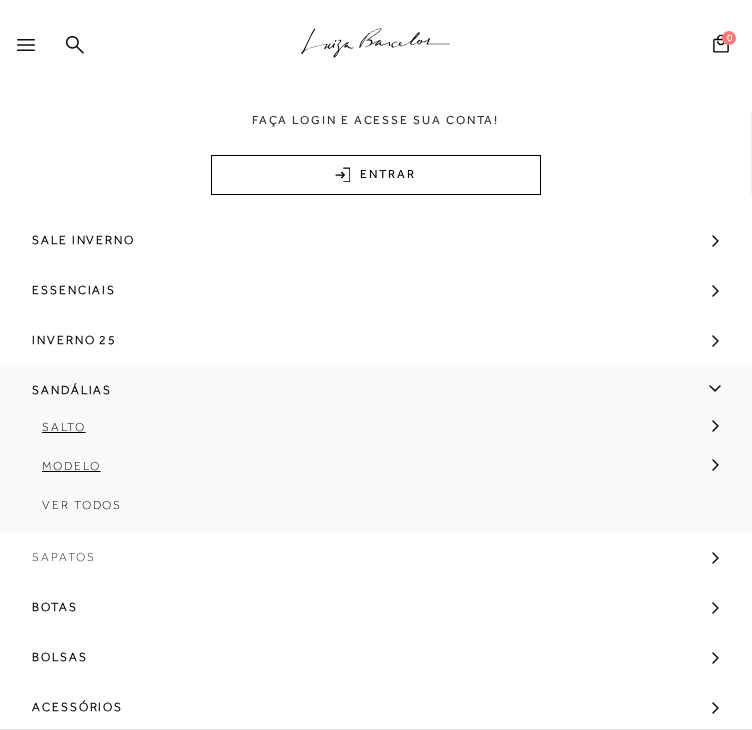 click on "Sapatos" at bounding box center (376, 557) 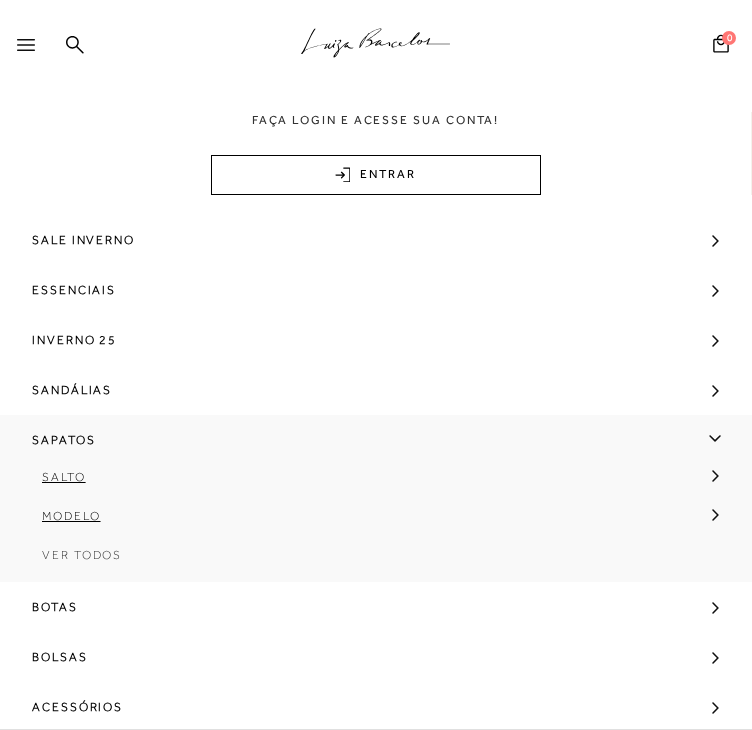click on "Ver Todos" at bounding box center [82, 555] 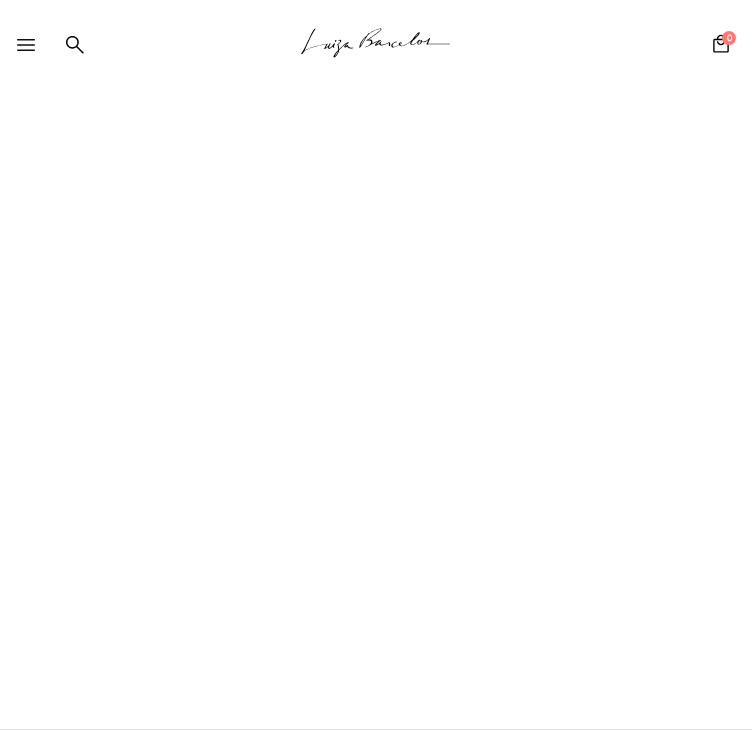 scroll, scrollTop: 638, scrollLeft: 0, axis: vertical 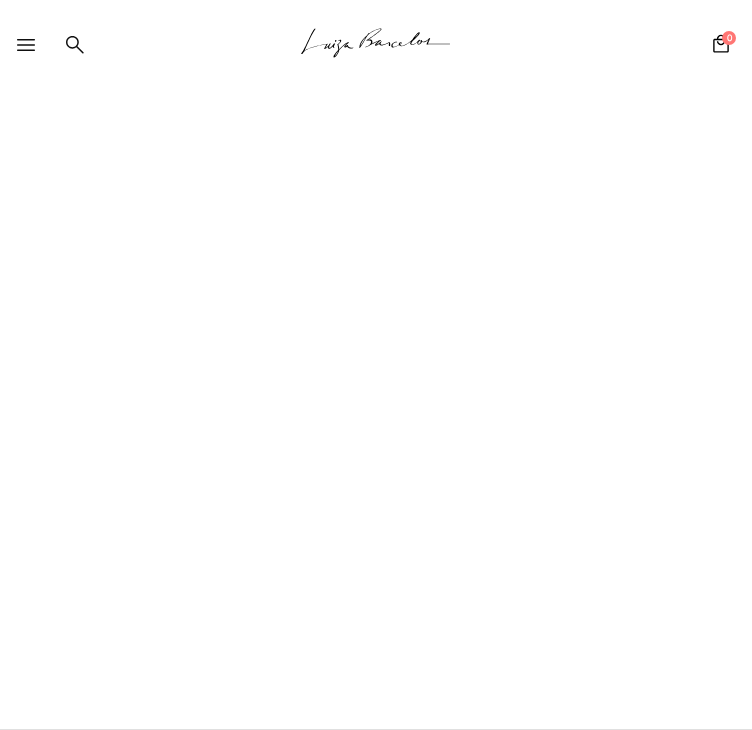 click 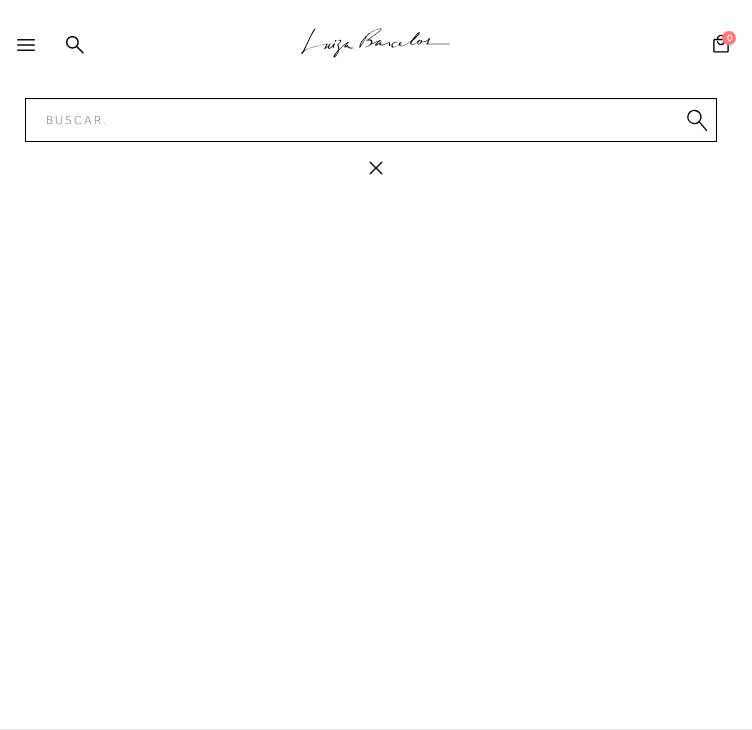 scroll, scrollTop: 0, scrollLeft: 0, axis: both 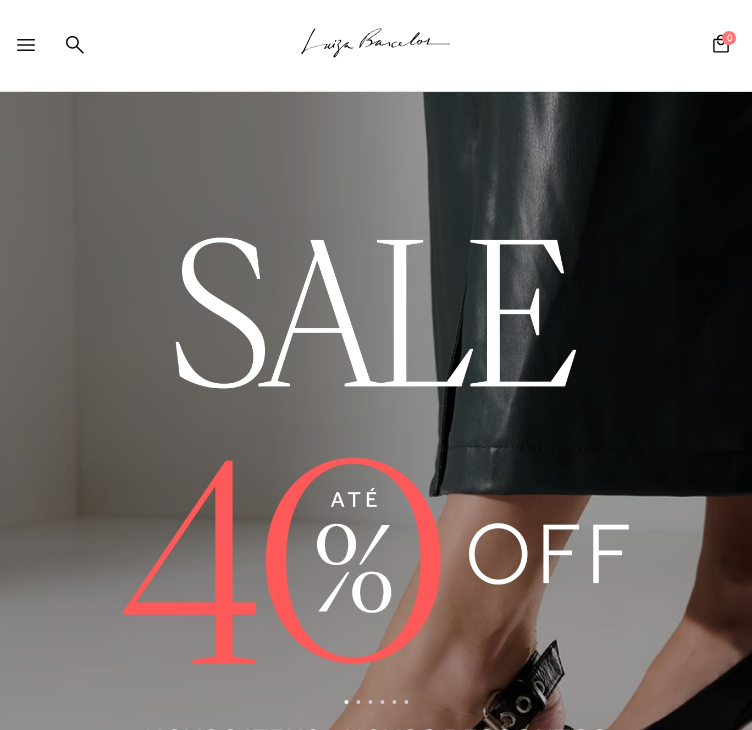 drag, startPoint x: 26, startPoint y: 0, endPoint x: 356, endPoint y: 61, distance: 335.5905 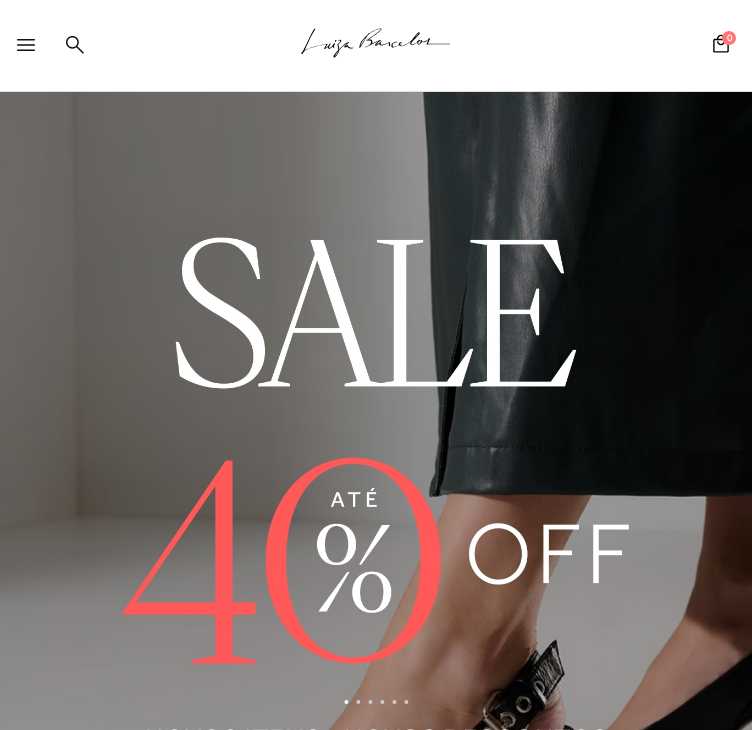 click 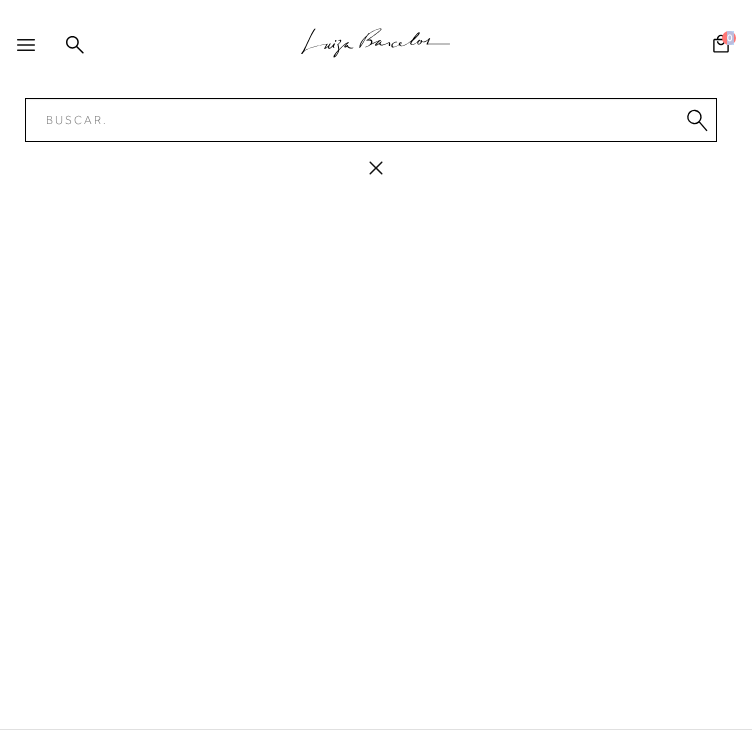drag, startPoint x: 258, startPoint y: 196, endPoint x: 766, endPoint y: 292, distance: 516.9913 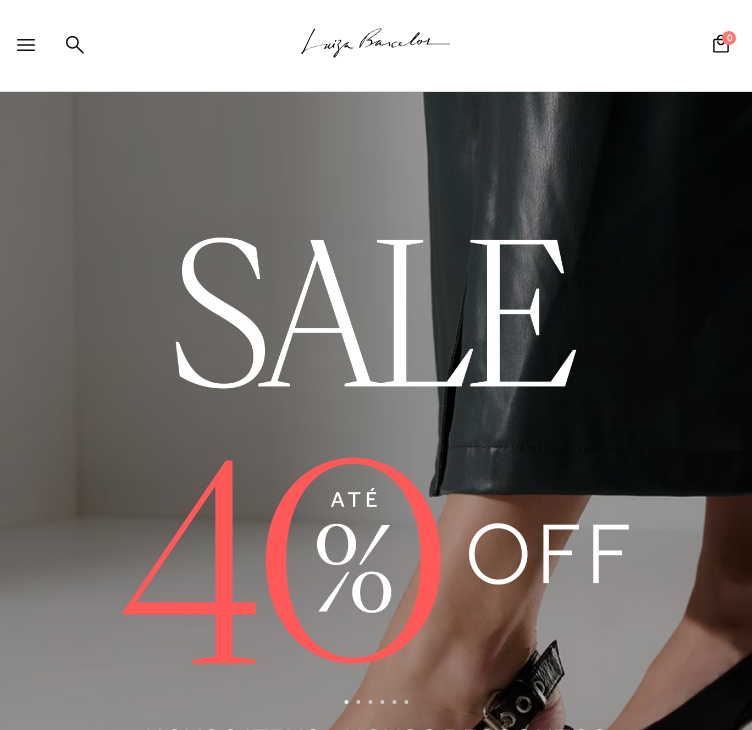 scroll, scrollTop: 1916, scrollLeft: 0, axis: vertical 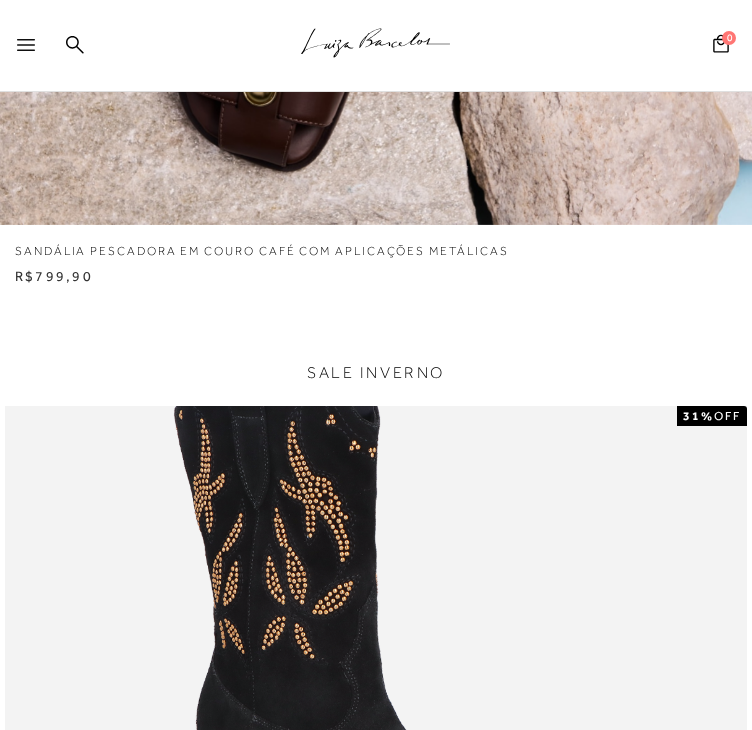 click at bounding box center (30, 51) 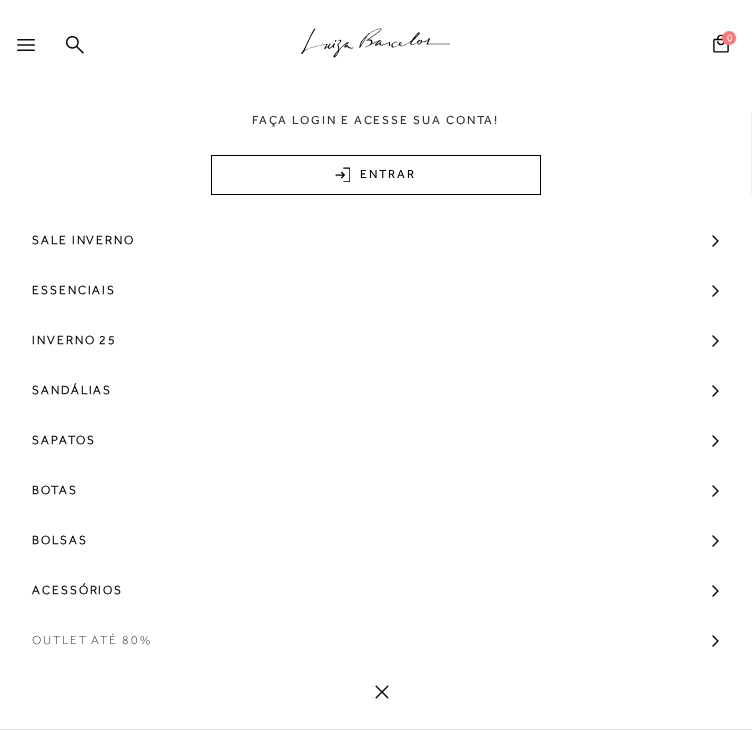 click on "Outlet até 80%" at bounding box center [92, 640] 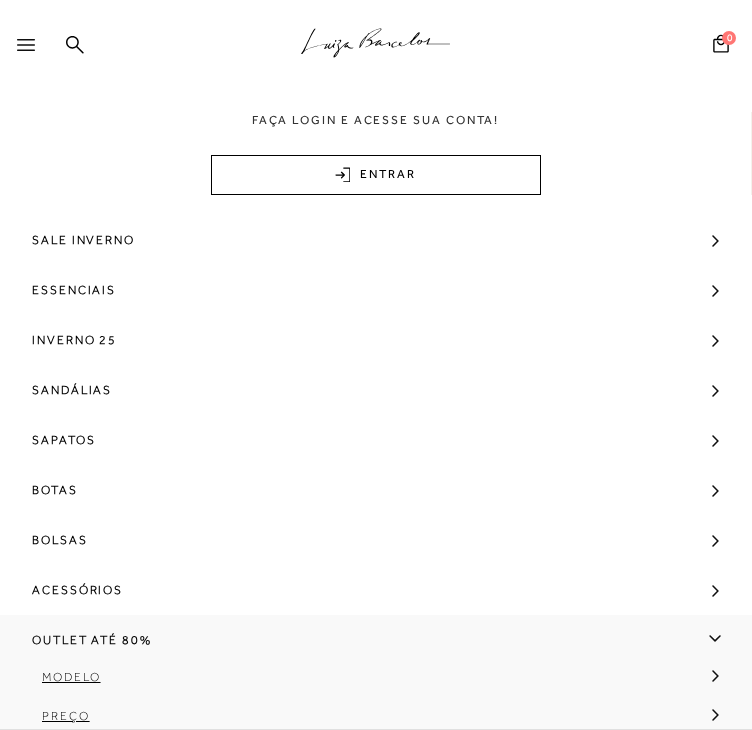 scroll, scrollTop: 5996, scrollLeft: 0, axis: vertical 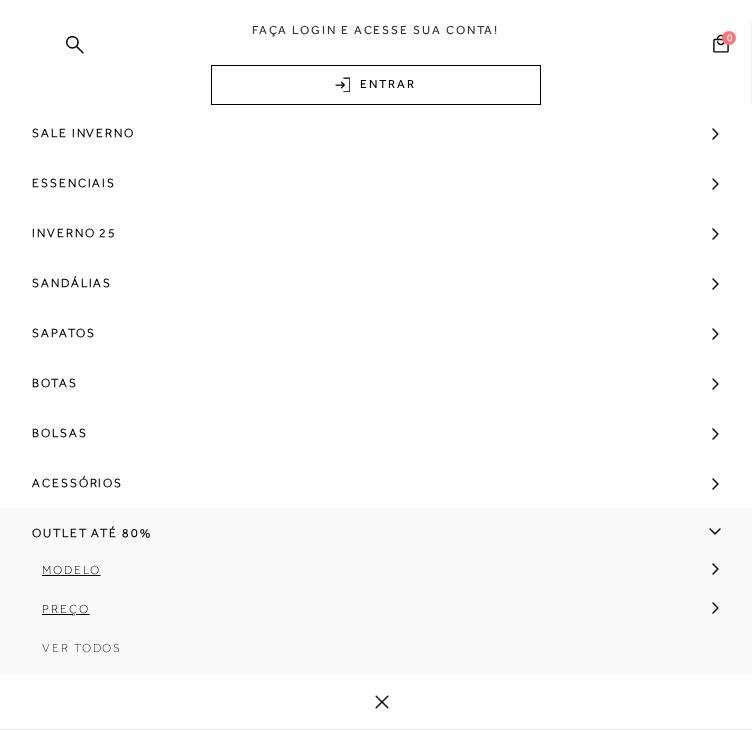 click on "Ver Todos" at bounding box center [82, 648] 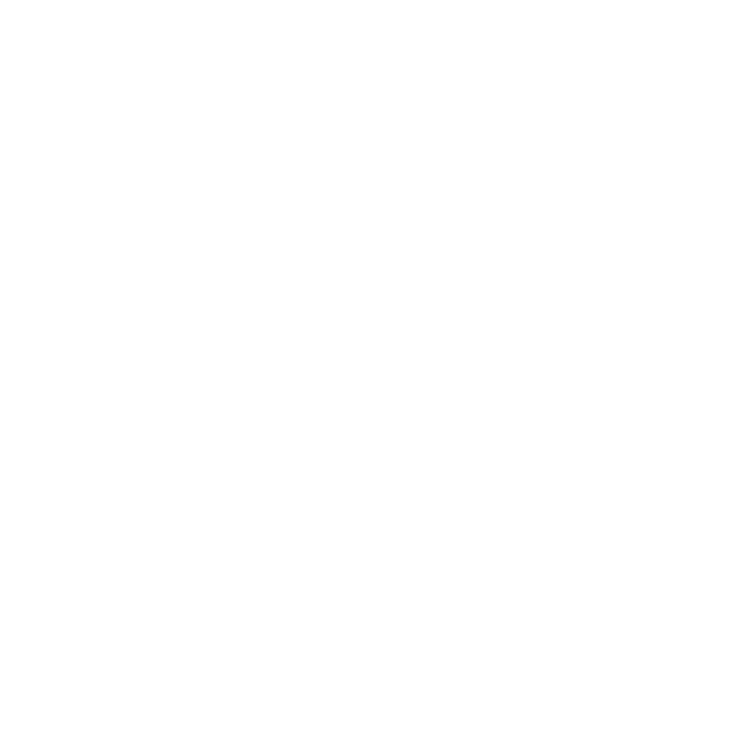 scroll, scrollTop: 0, scrollLeft: 0, axis: both 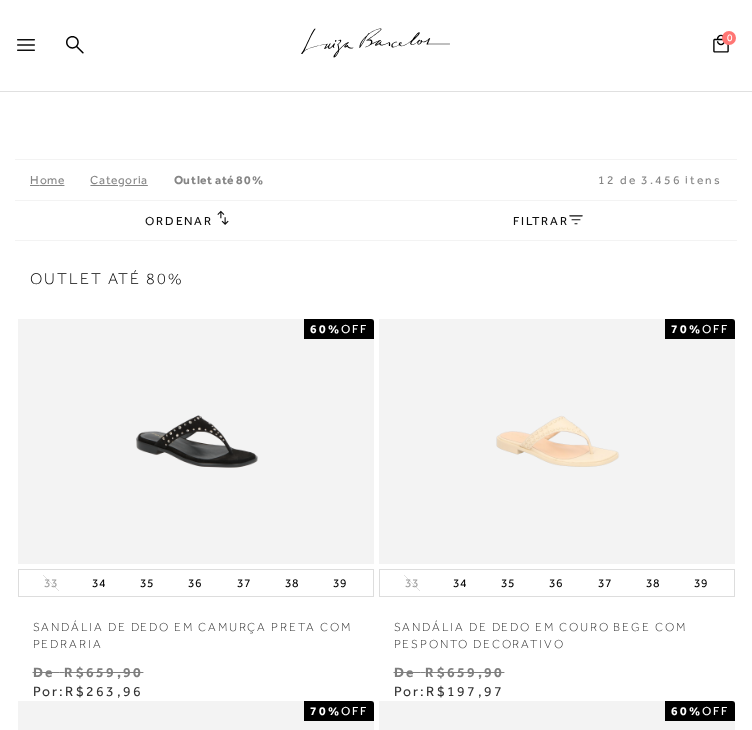 click on "Ordenar
Ordenar por
Padrão
Lançamentos
[GEOGRAPHIC_DATA]" at bounding box center (376, 220) 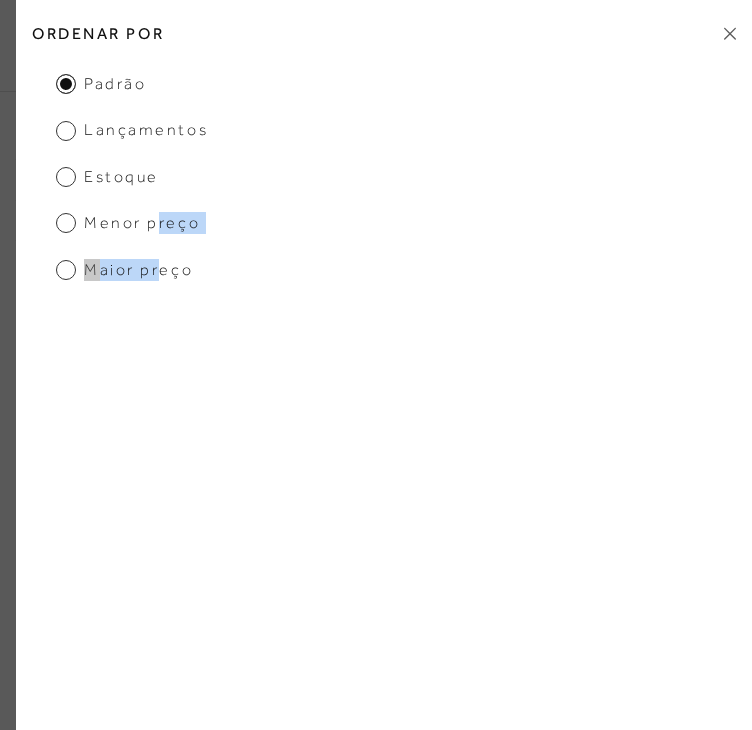 drag, startPoint x: 162, startPoint y: 261, endPoint x: 154, endPoint y: 228, distance: 33.955853 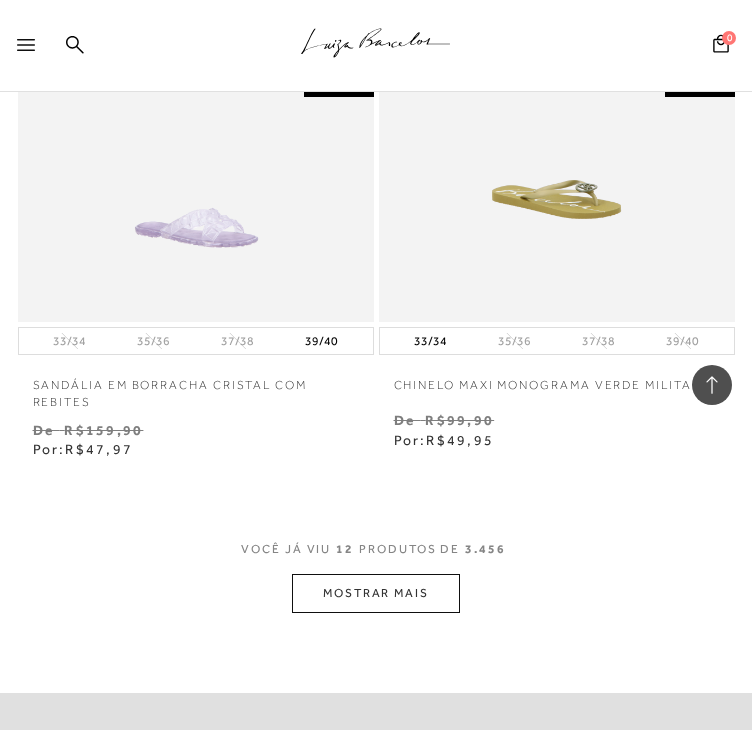 scroll, scrollTop: 4321, scrollLeft: 0, axis: vertical 